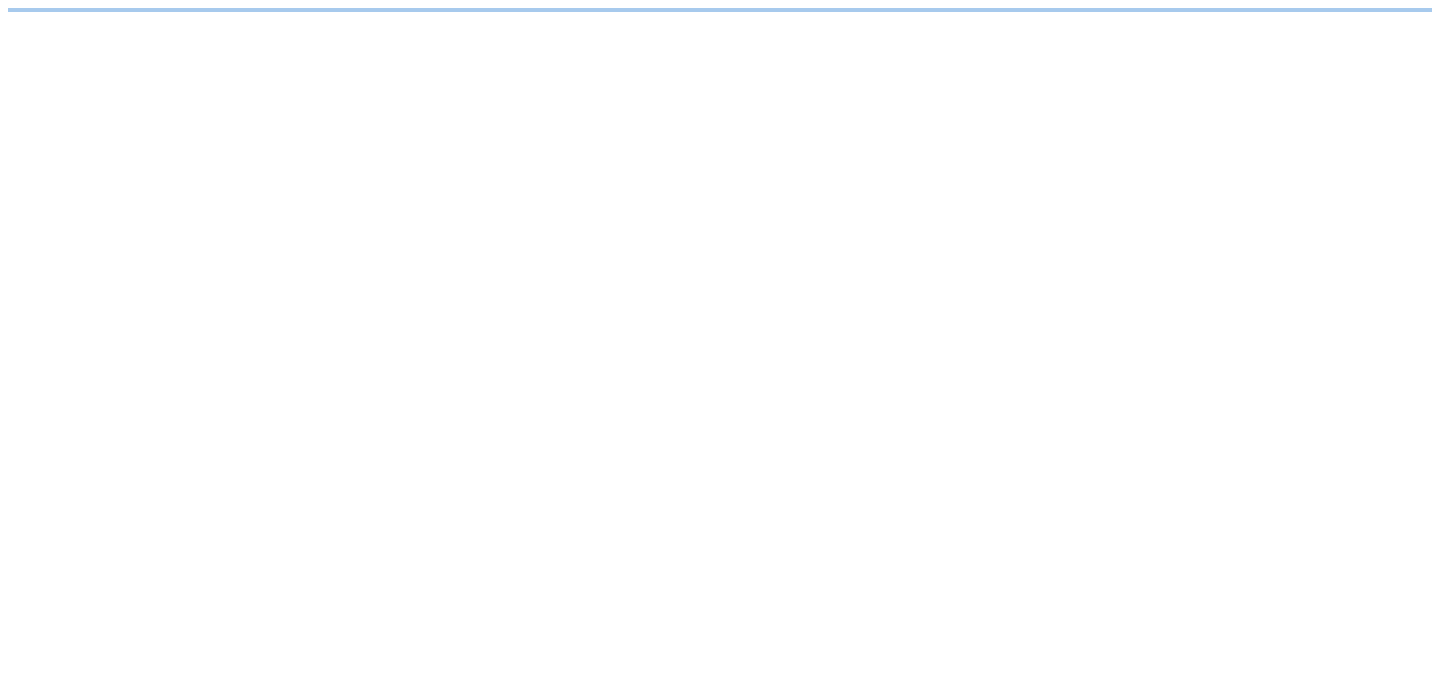 scroll, scrollTop: 0, scrollLeft: 0, axis: both 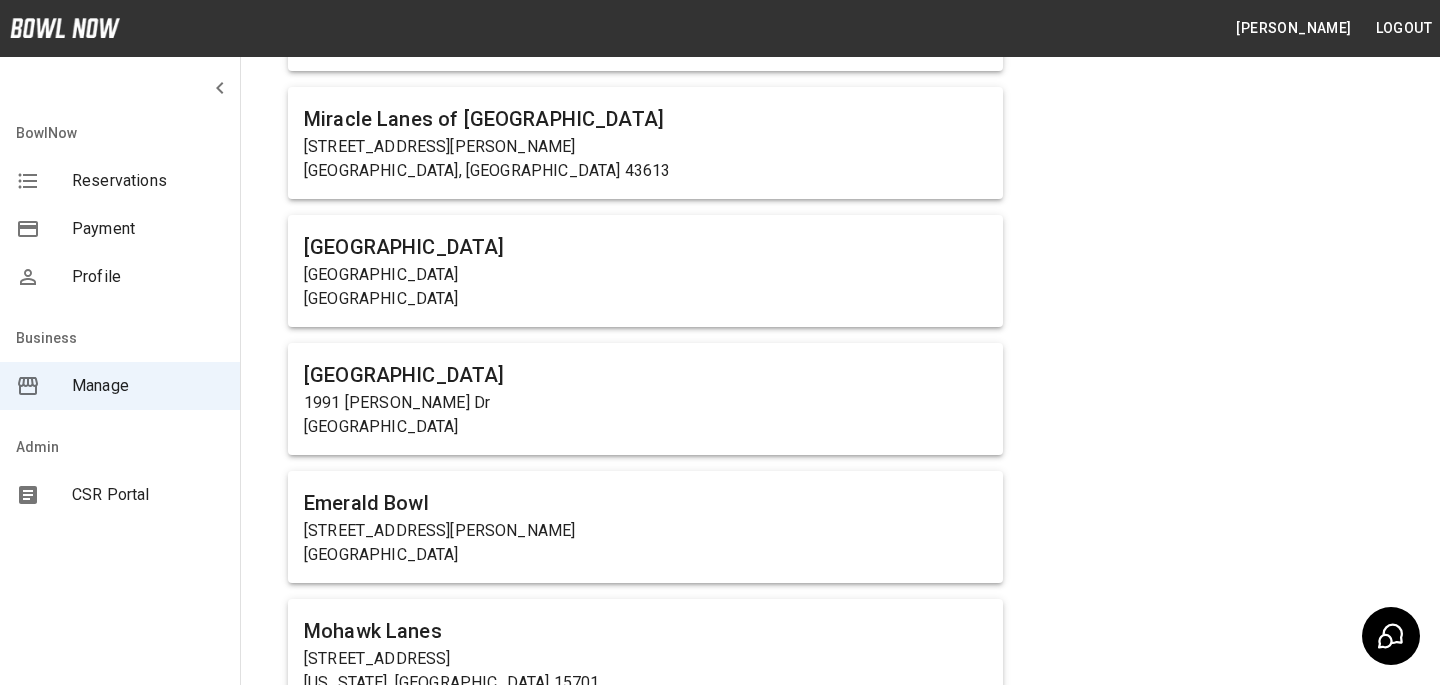 click on "1991 [PERSON_NAME] Dr" at bounding box center [645, 403] 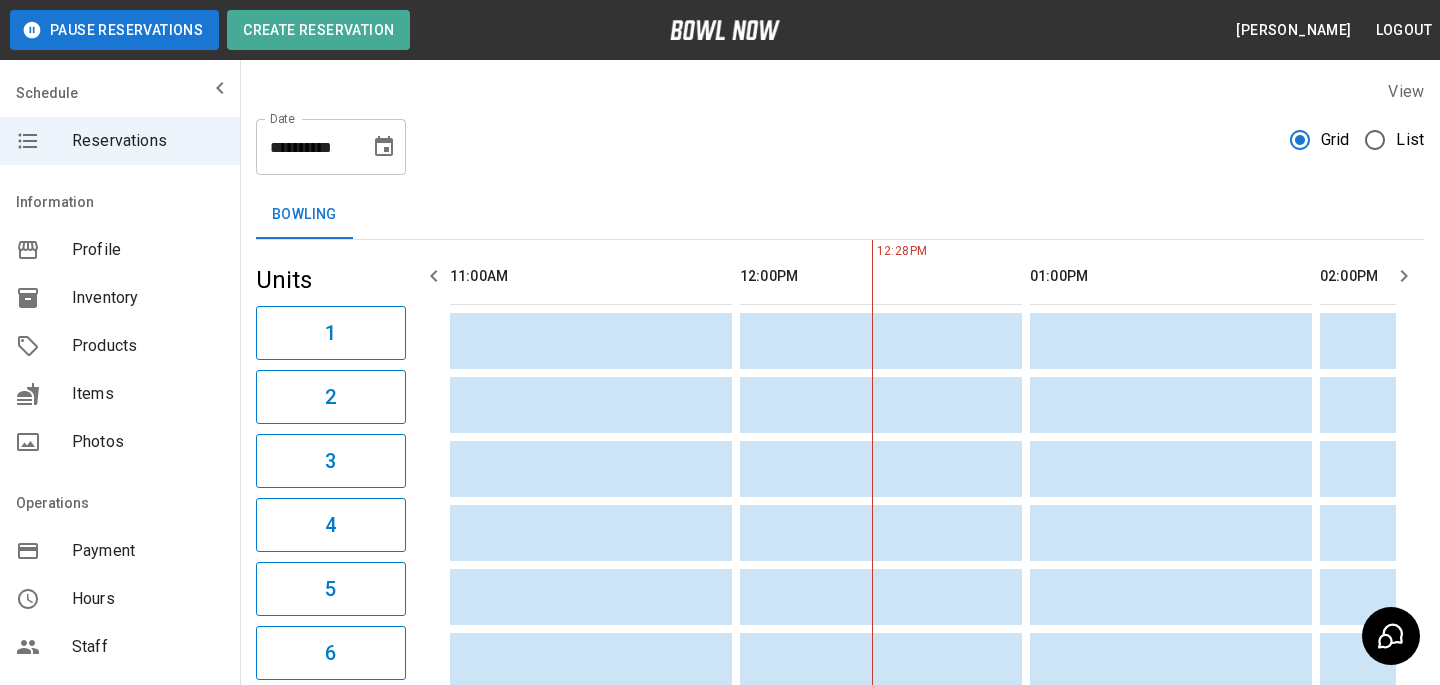 scroll, scrollTop: 0, scrollLeft: 290, axis: horizontal 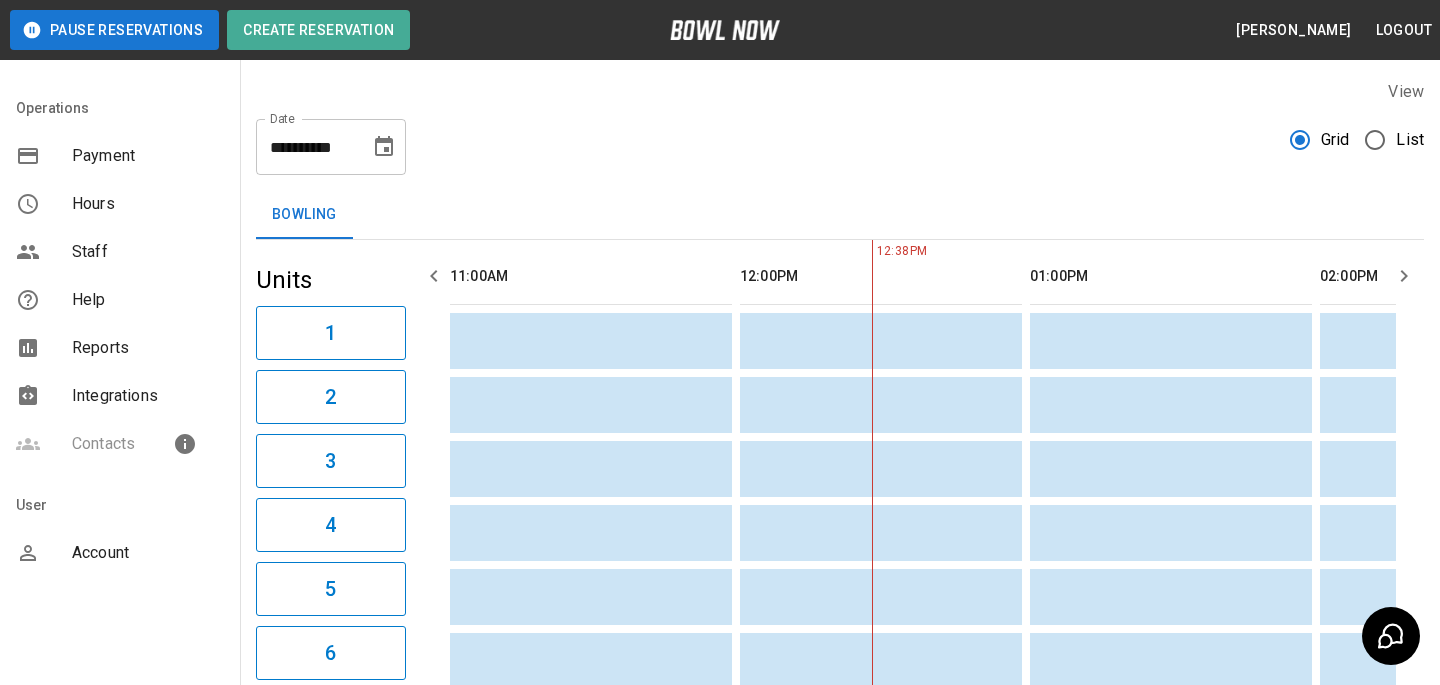 click on "User" at bounding box center [120, -254] 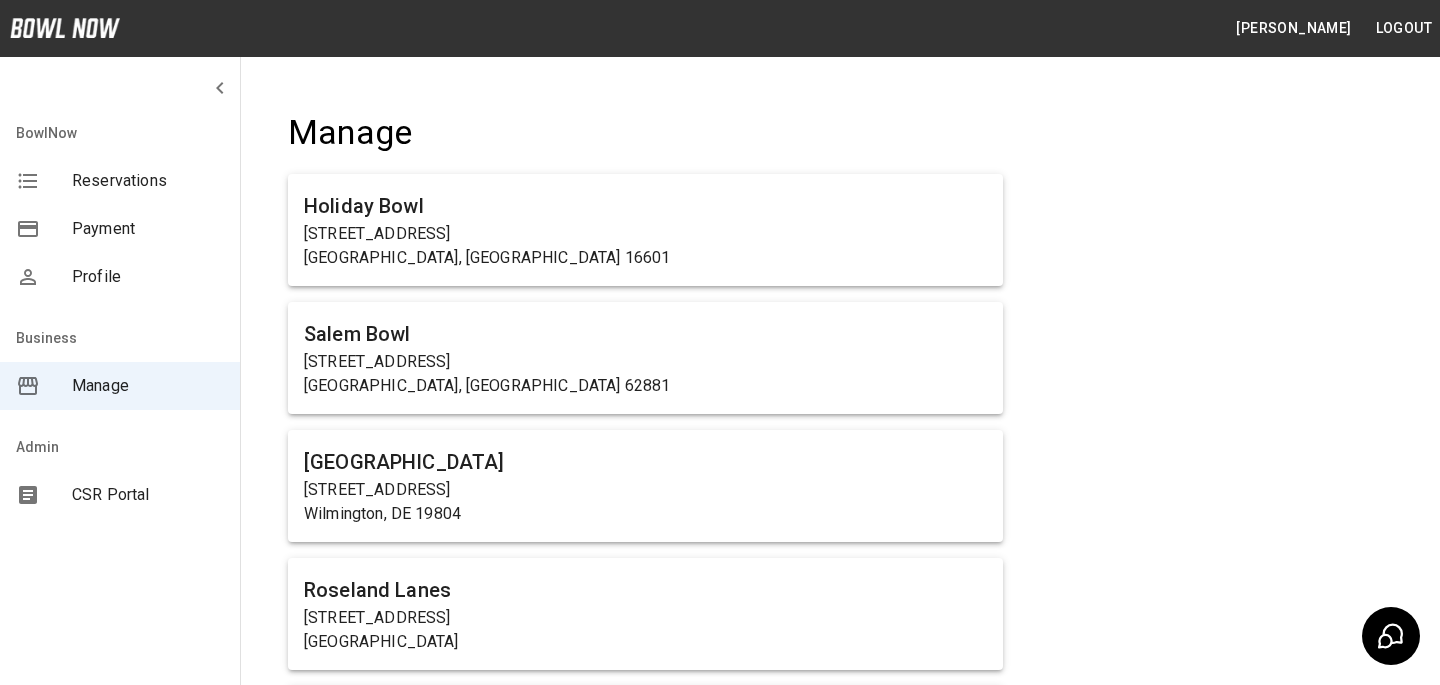 click on "Admin" at bounding box center (120, 133) 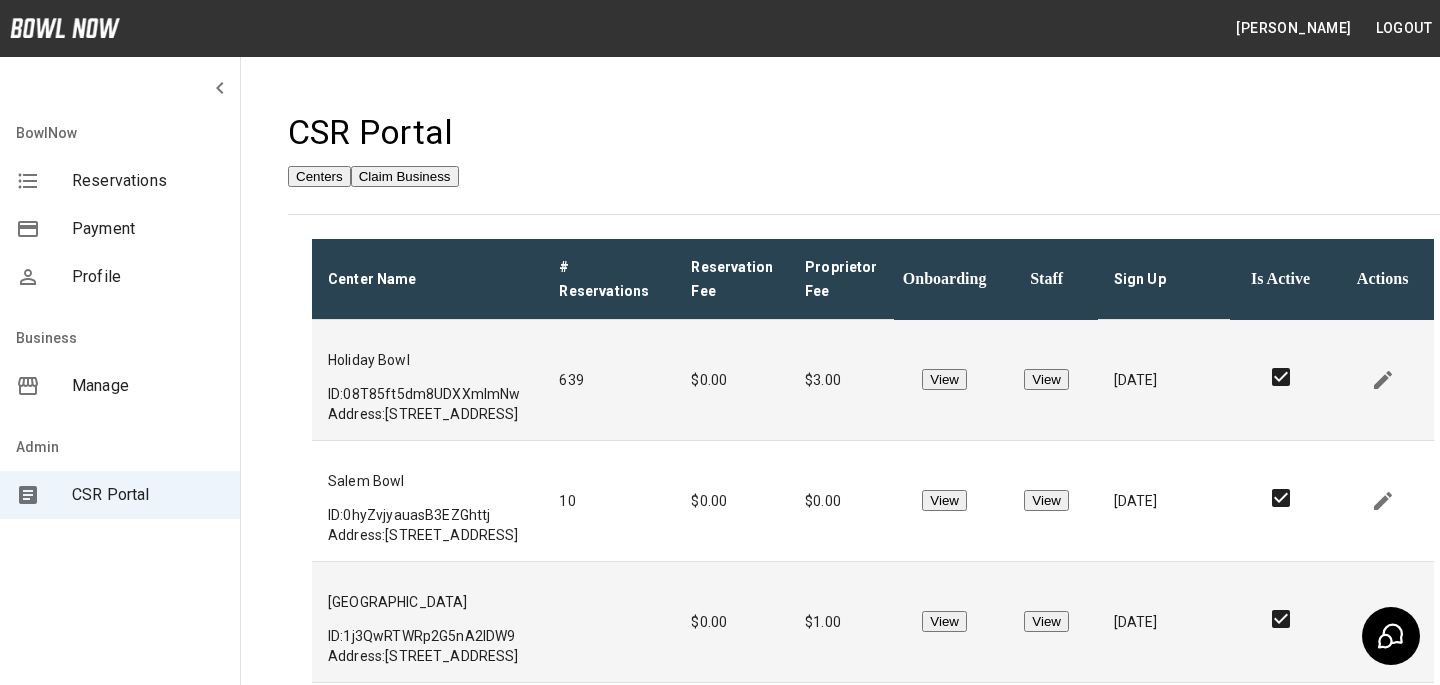 scroll, scrollTop: 526, scrollLeft: 0, axis: vertical 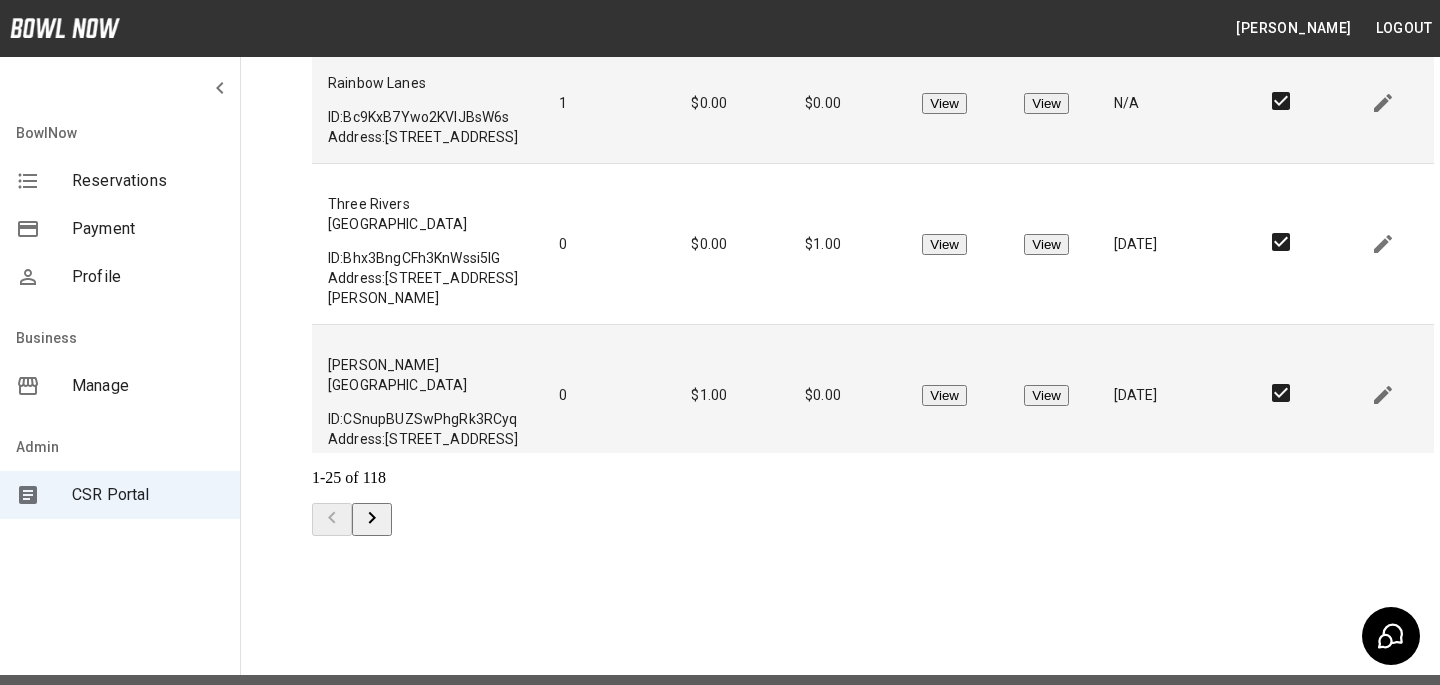 click 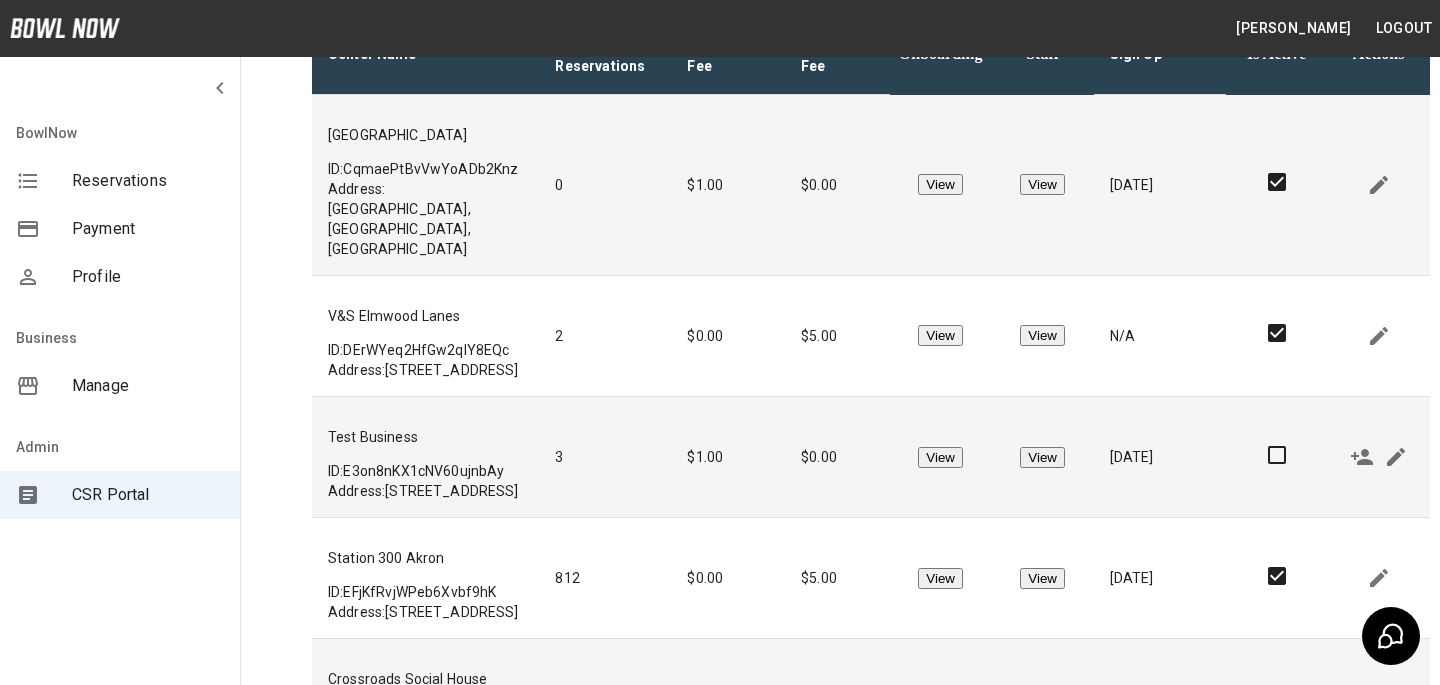 scroll, scrollTop: 526, scrollLeft: 0, axis: vertical 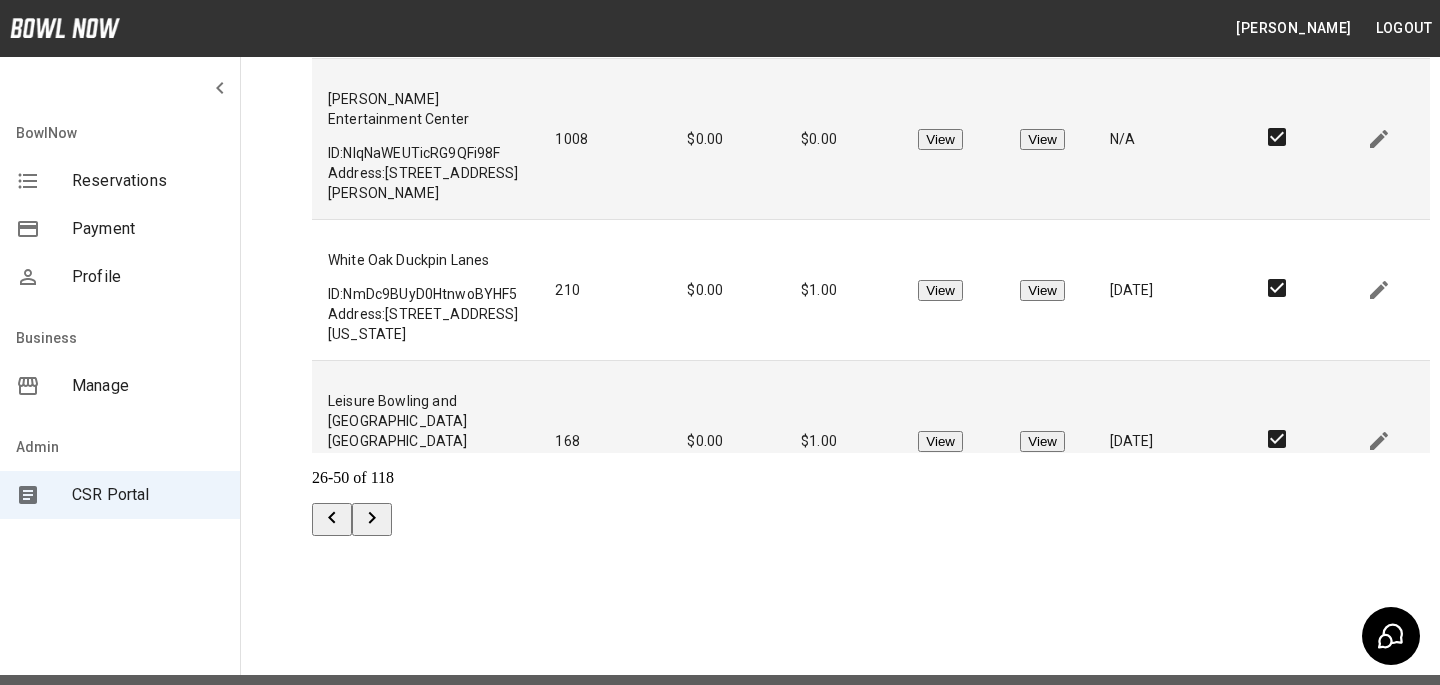 click 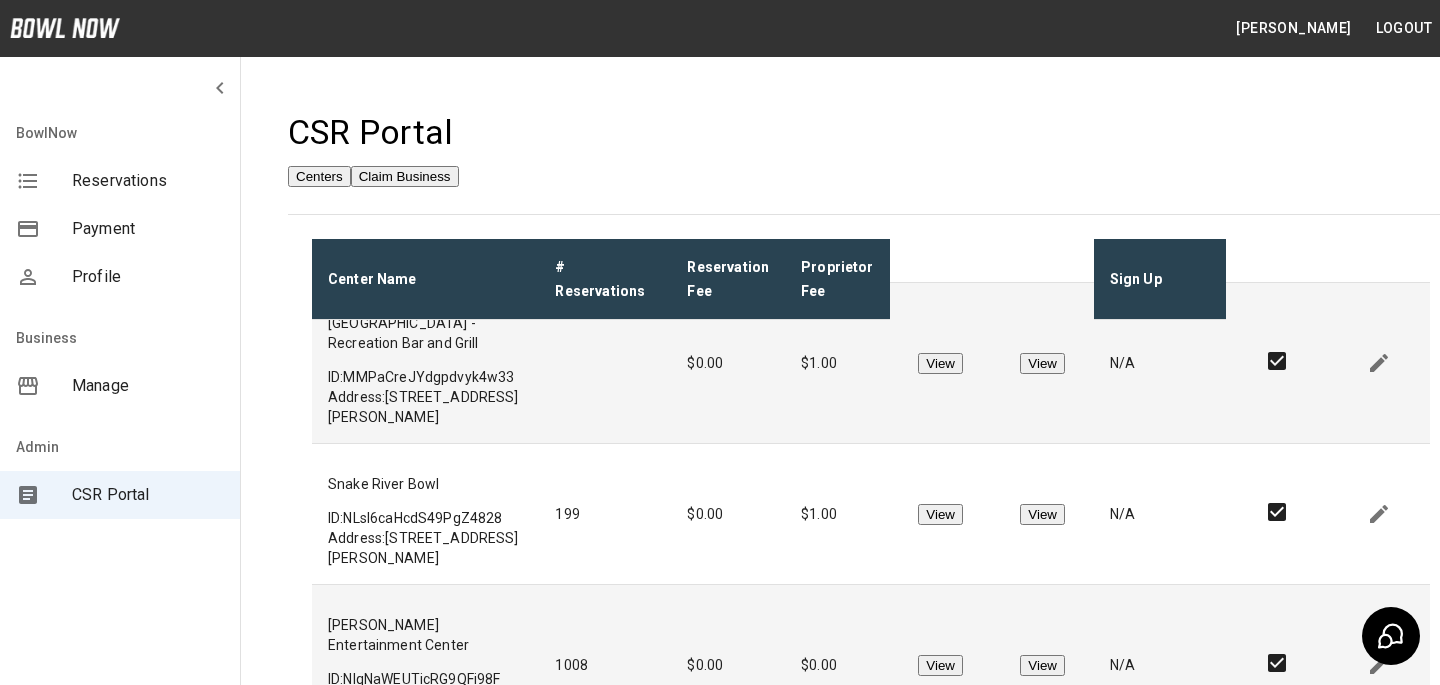 scroll, scrollTop: 0, scrollLeft: 0, axis: both 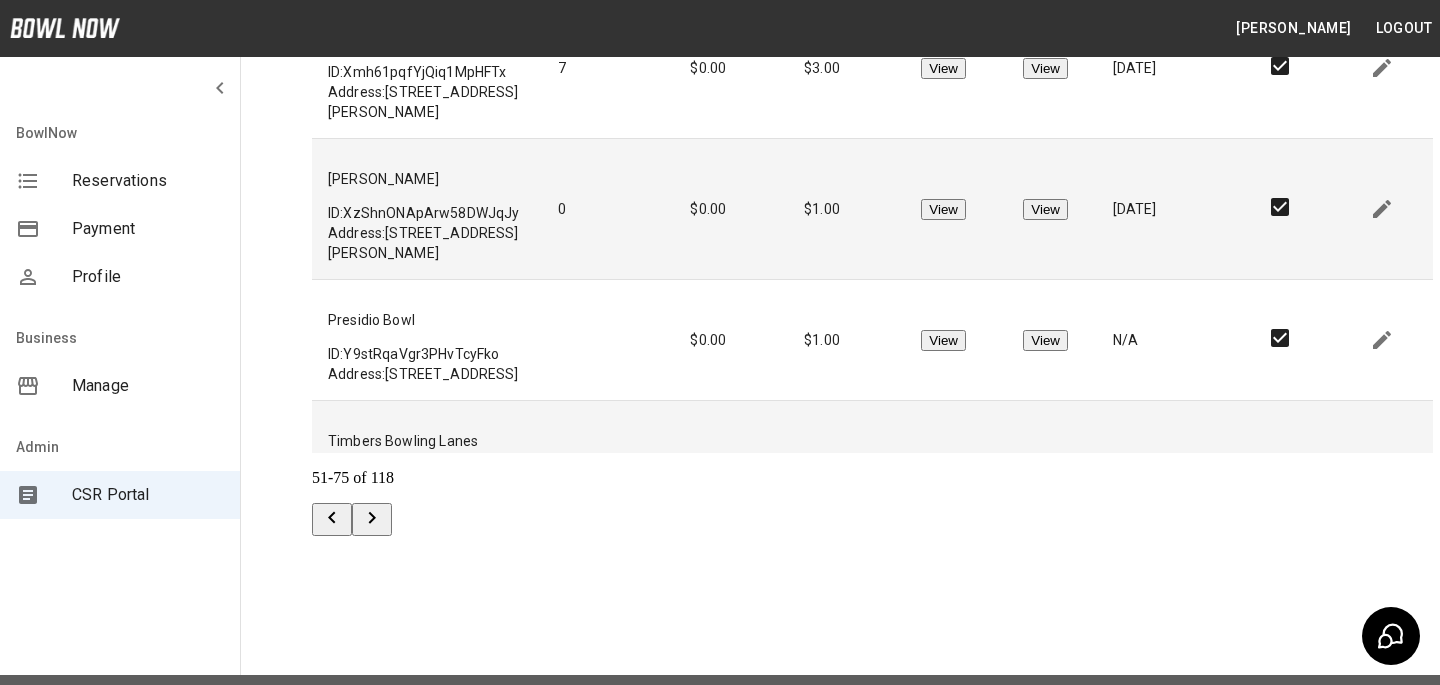 click 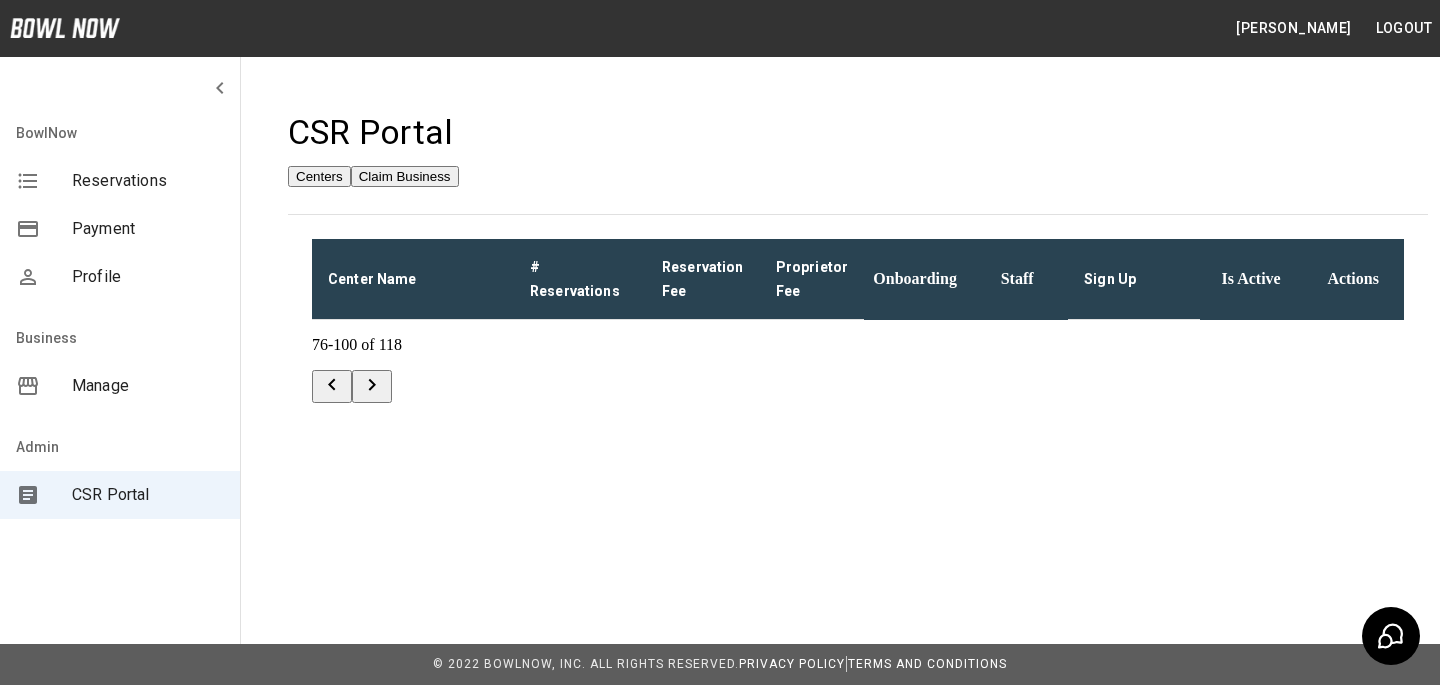 scroll, scrollTop: 0, scrollLeft: 0, axis: both 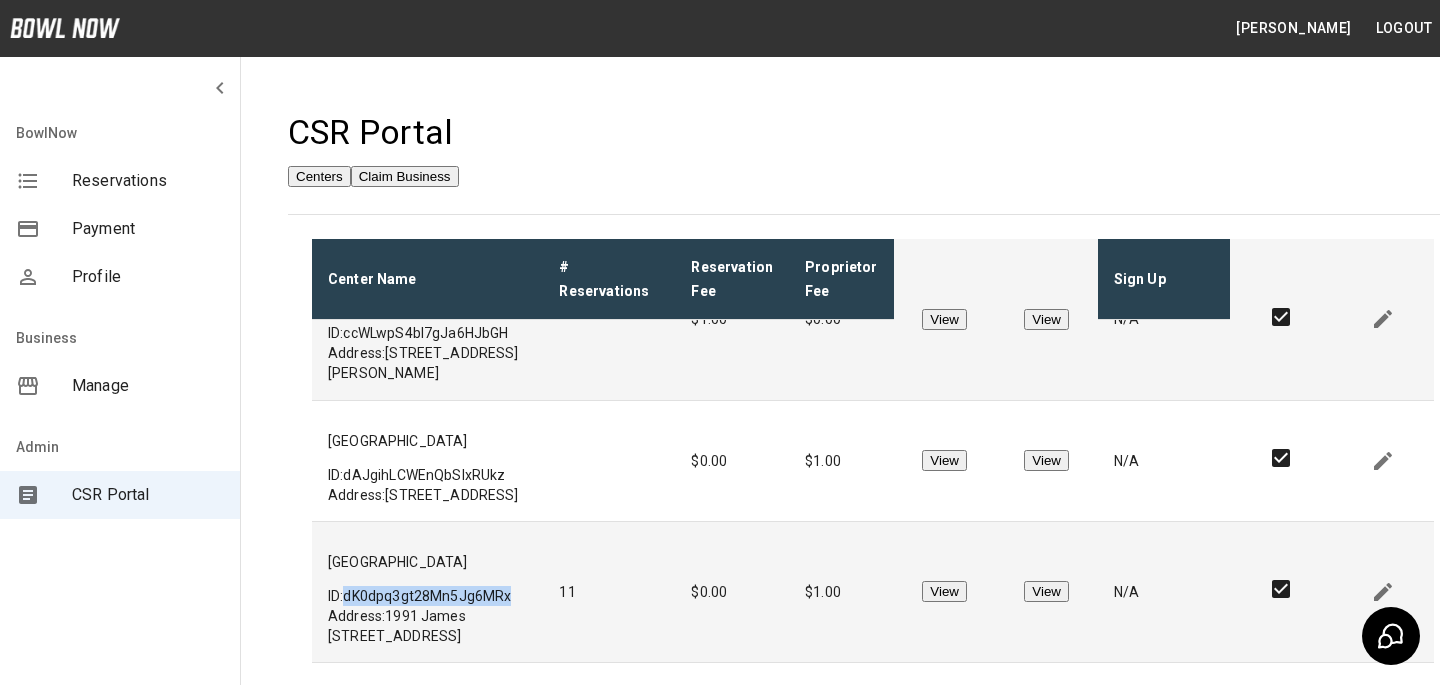 drag, startPoint x: 498, startPoint y: 466, endPoint x: 348, endPoint y: 460, distance: 150.11995 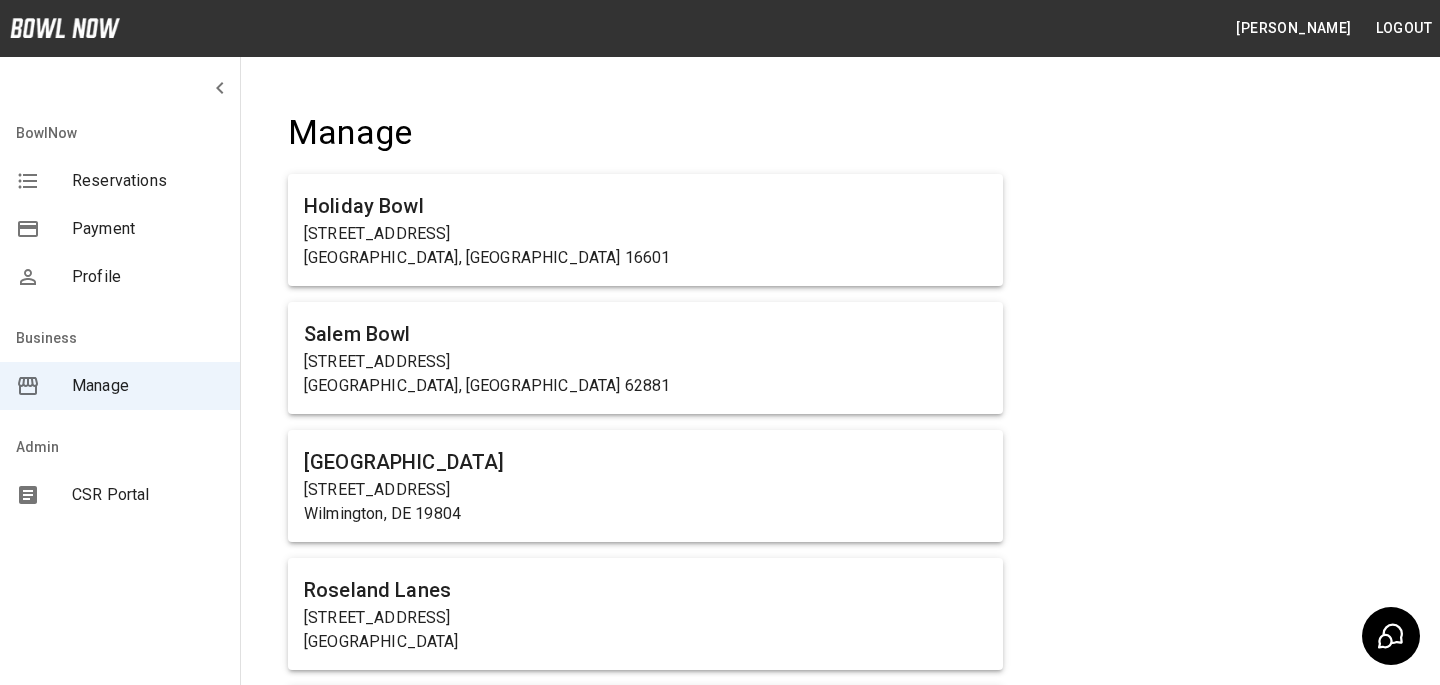 scroll, scrollTop: 9975, scrollLeft: 0, axis: vertical 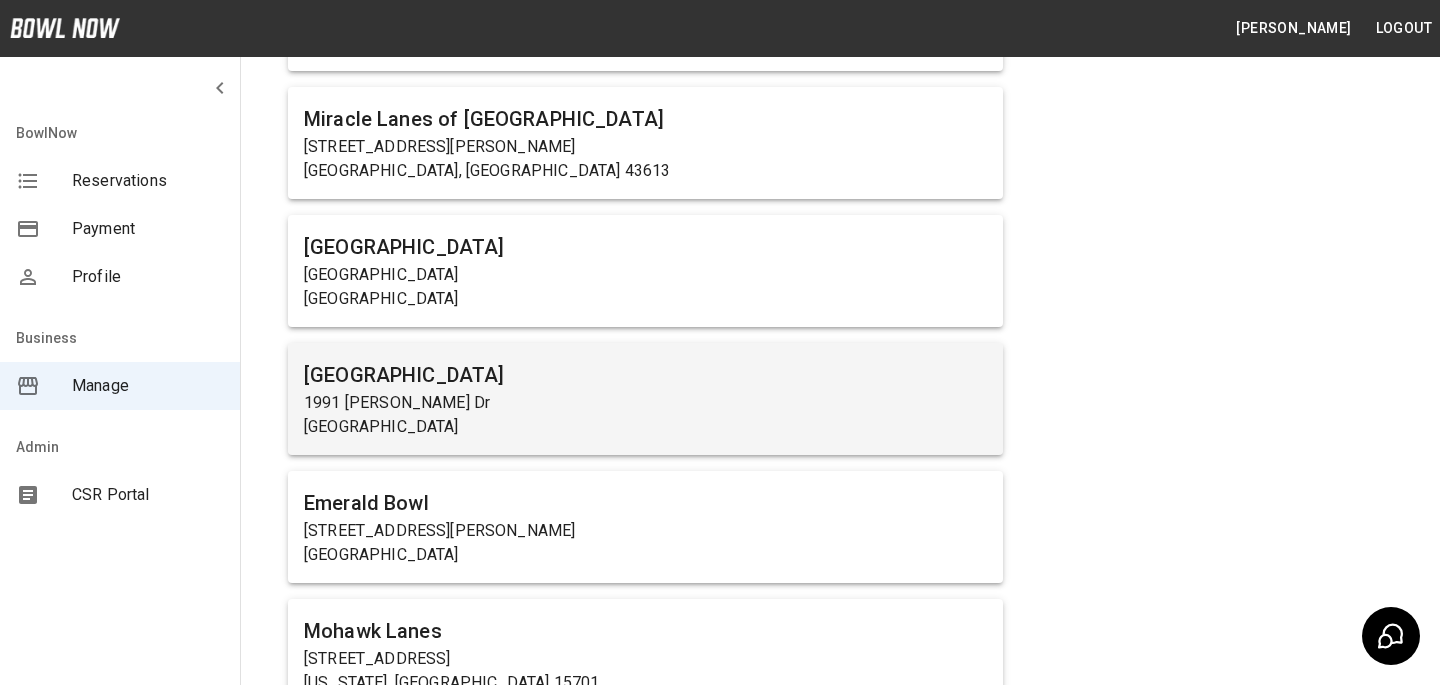 click on "Batavia Bowl 1991 [PERSON_NAME] [GEOGRAPHIC_DATA]" at bounding box center (645, 399) 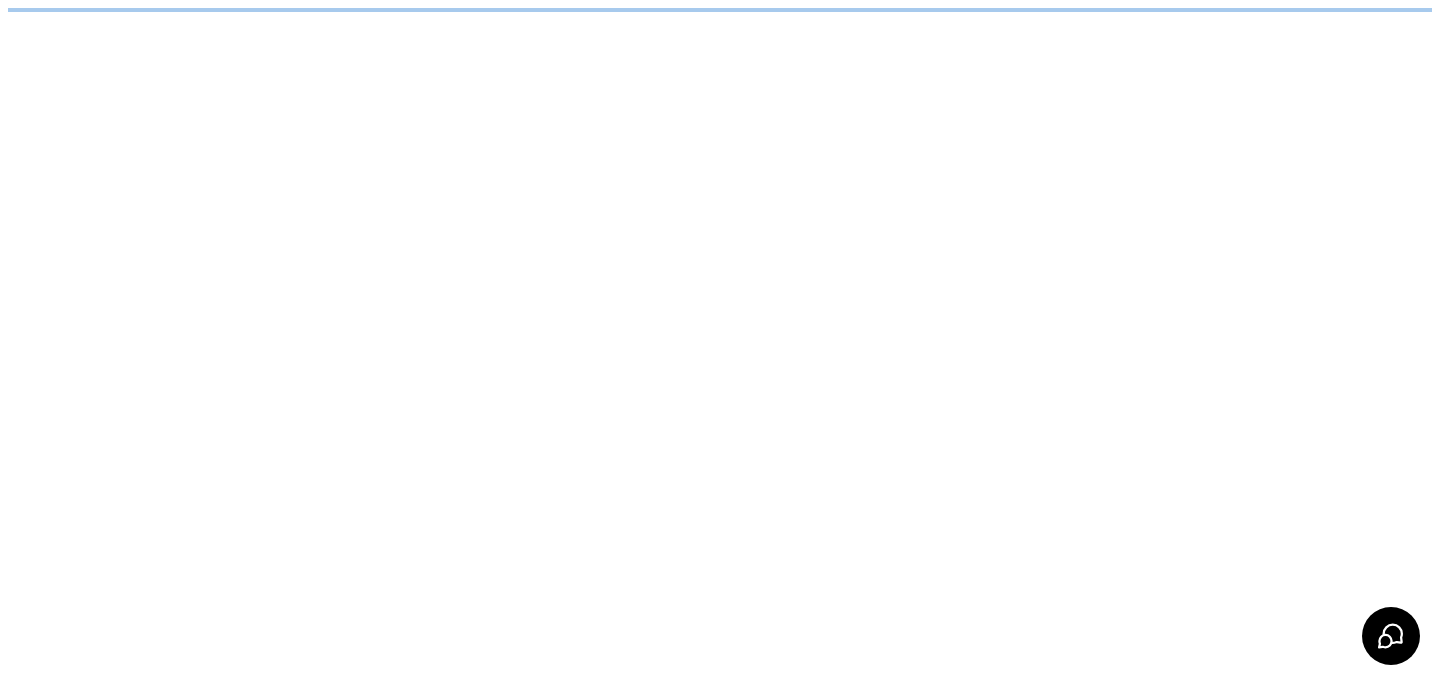 scroll, scrollTop: 0, scrollLeft: 0, axis: both 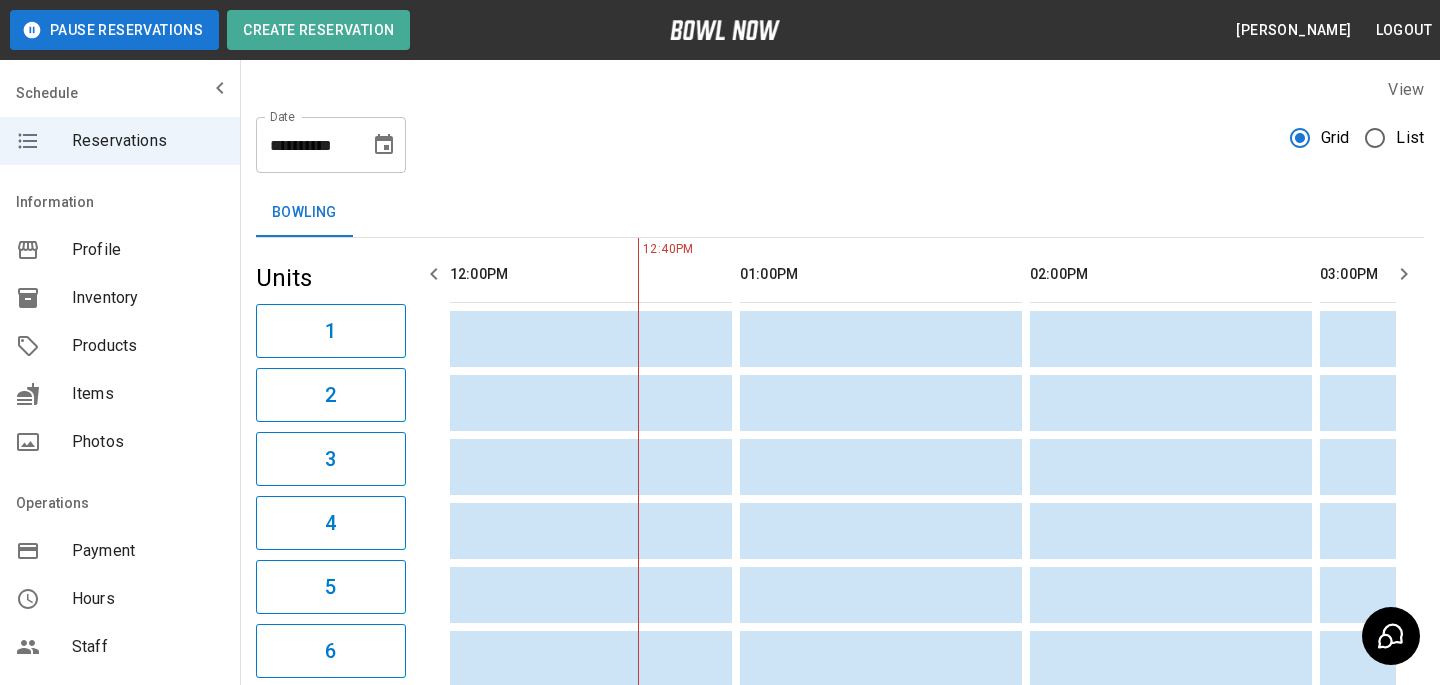drag, startPoint x: 768, startPoint y: 30, endPoint x: 796, endPoint y: 9, distance: 35 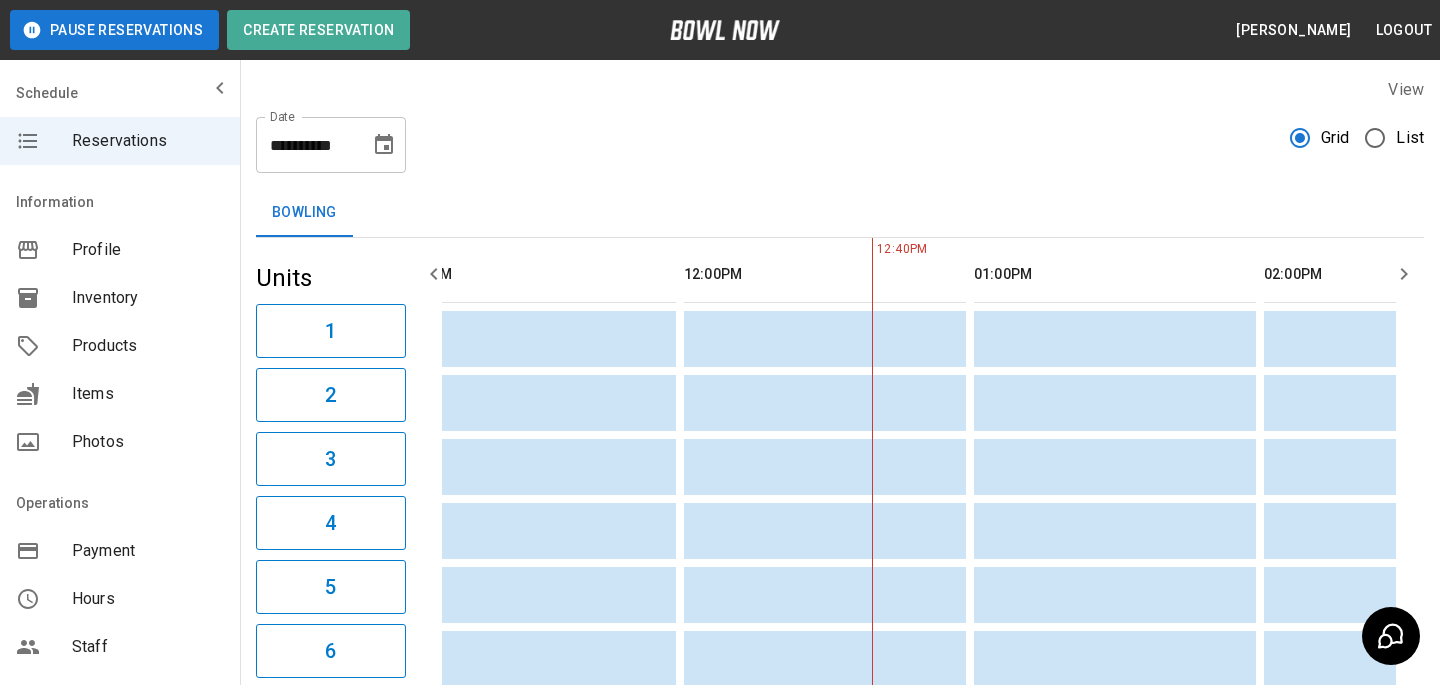 scroll, scrollTop: 0, scrollLeft: 0, axis: both 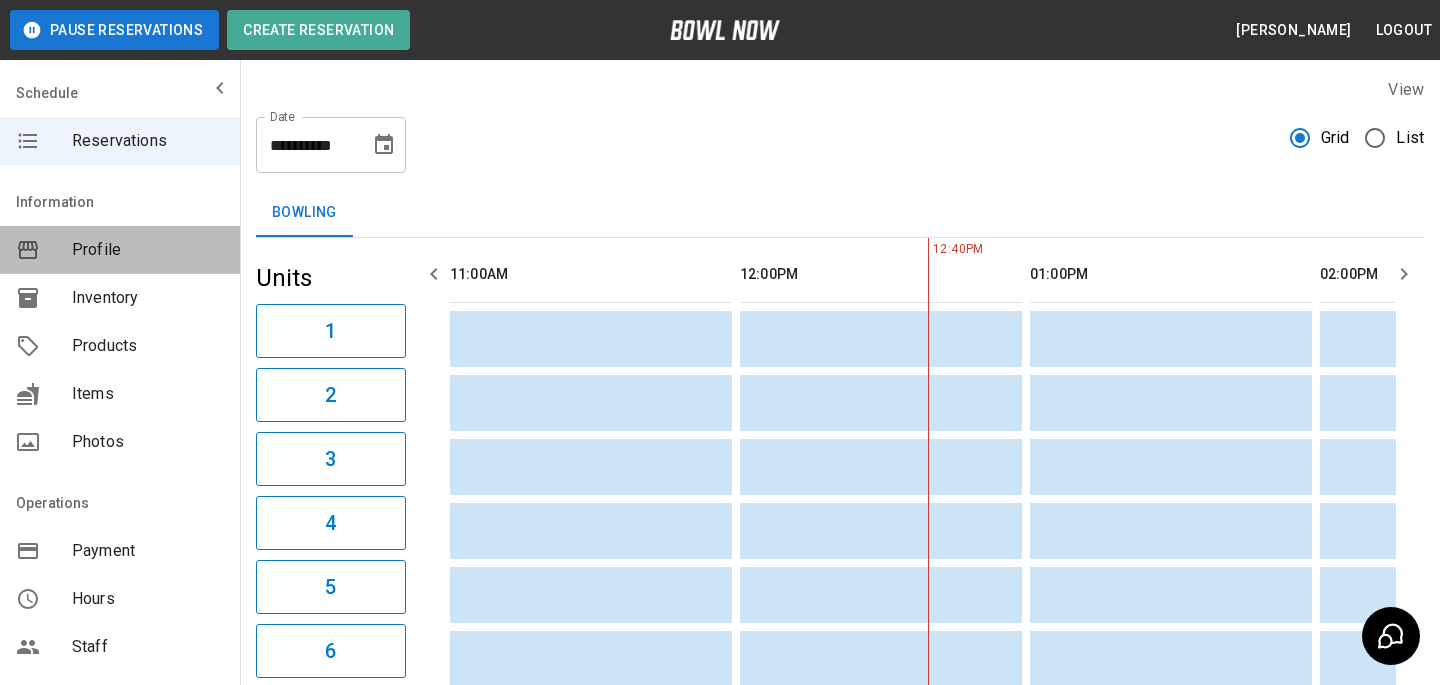 click on "Profile" at bounding box center (148, 250) 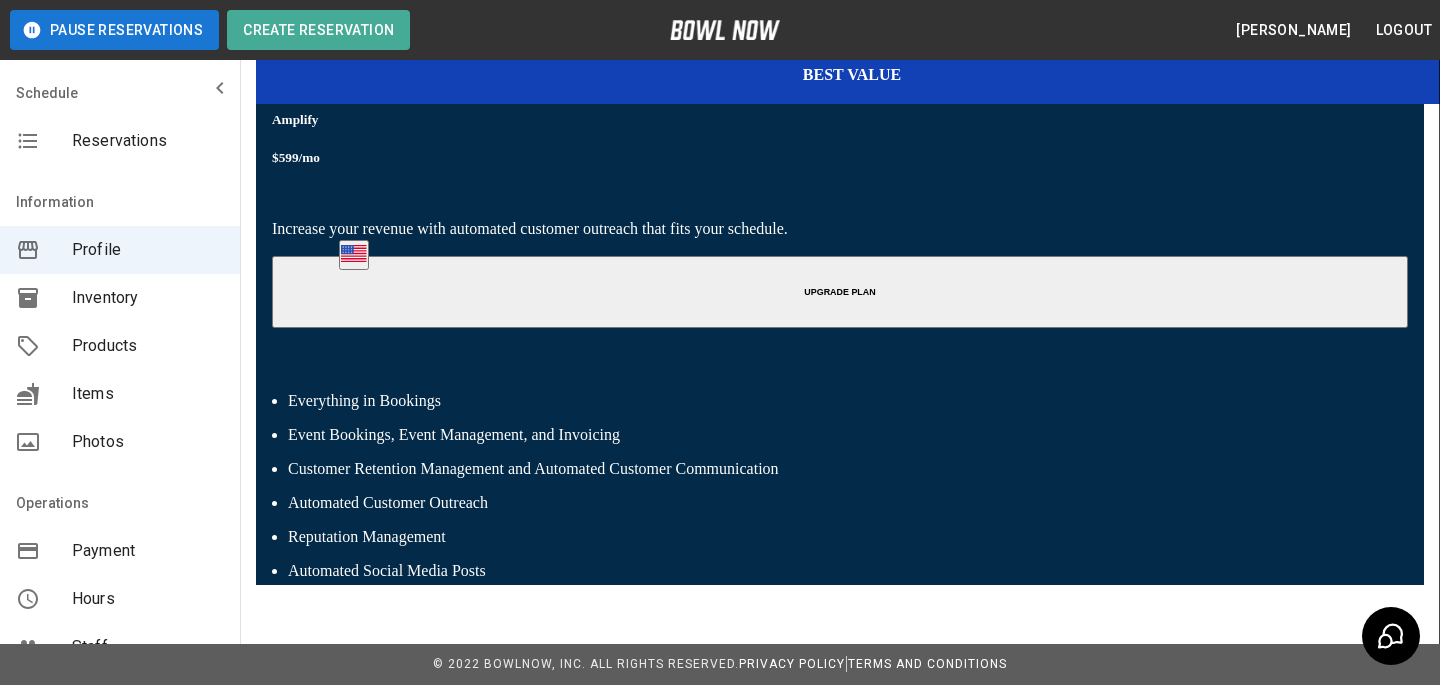 scroll, scrollTop: 0, scrollLeft: 0, axis: both 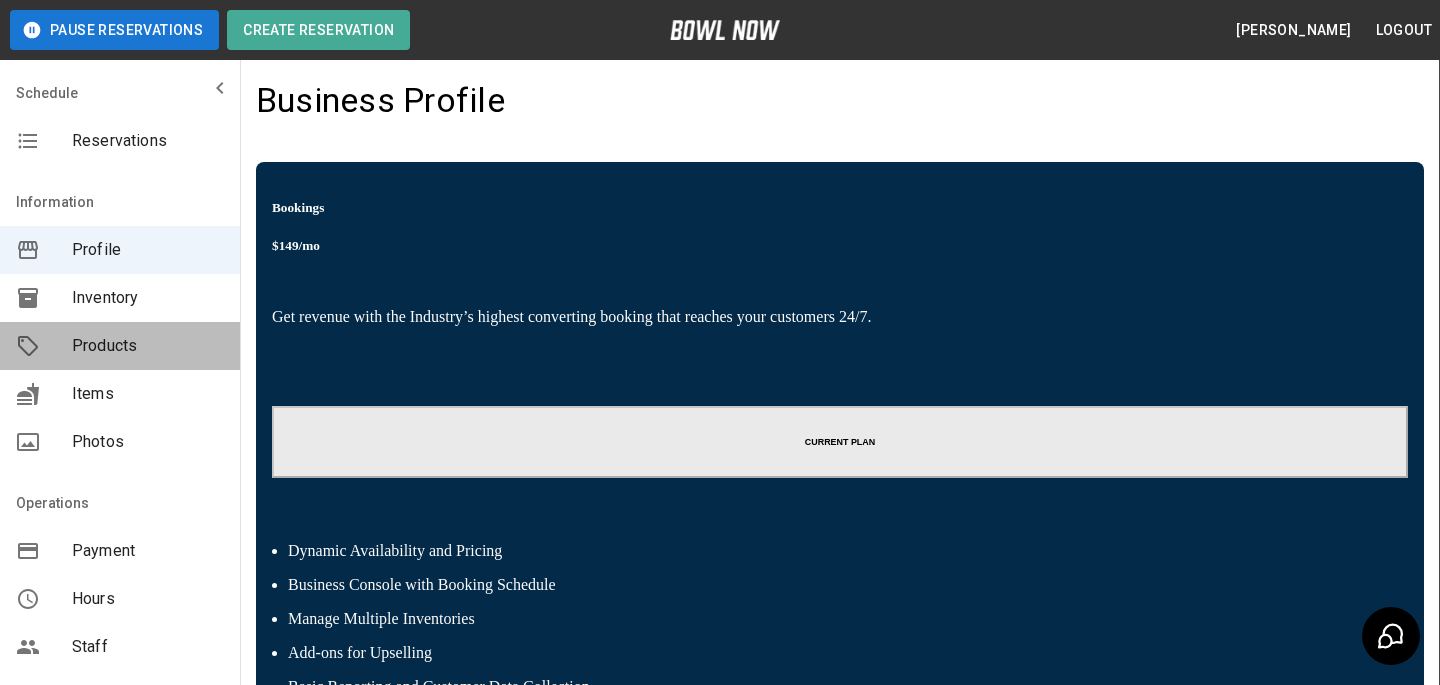 click on "Products" at bounding box center (120, 346) 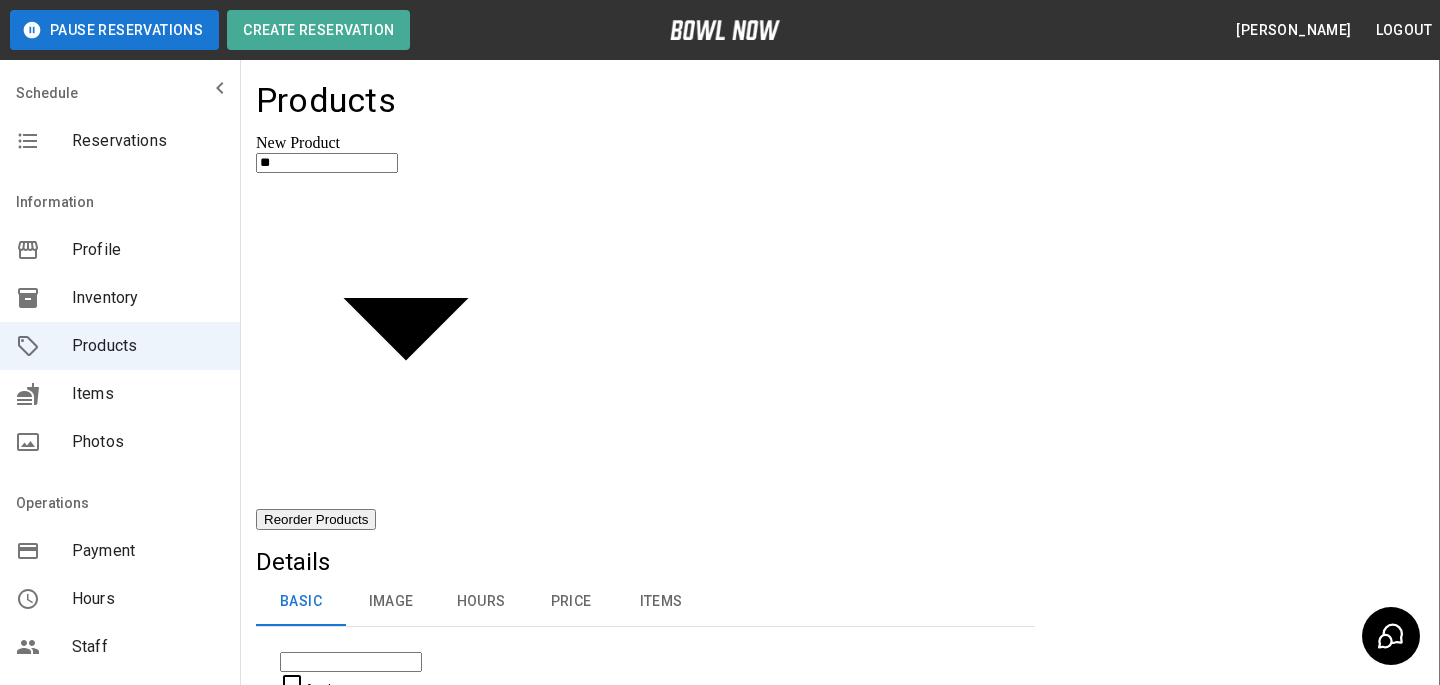 click on "Products" at bounding box center [840, 107] 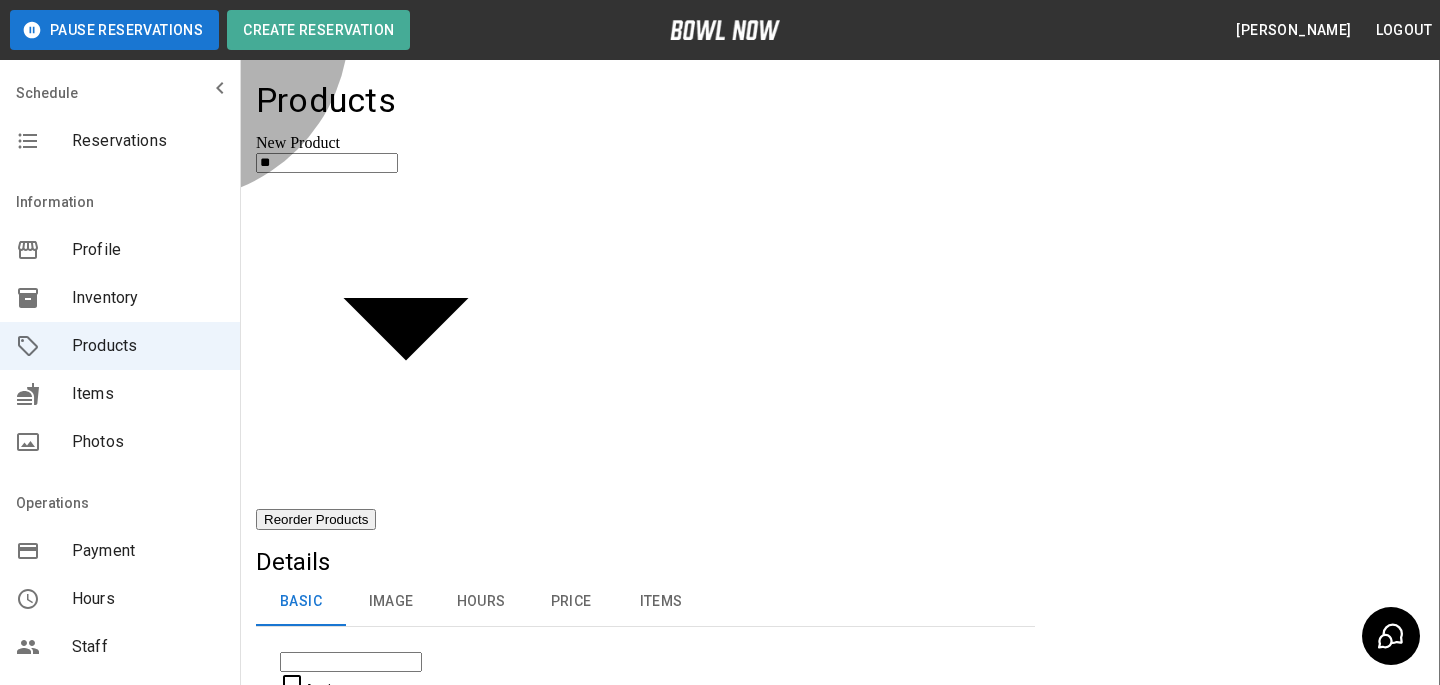 click on "Open Bowling" at bounding box center (740, 1845) 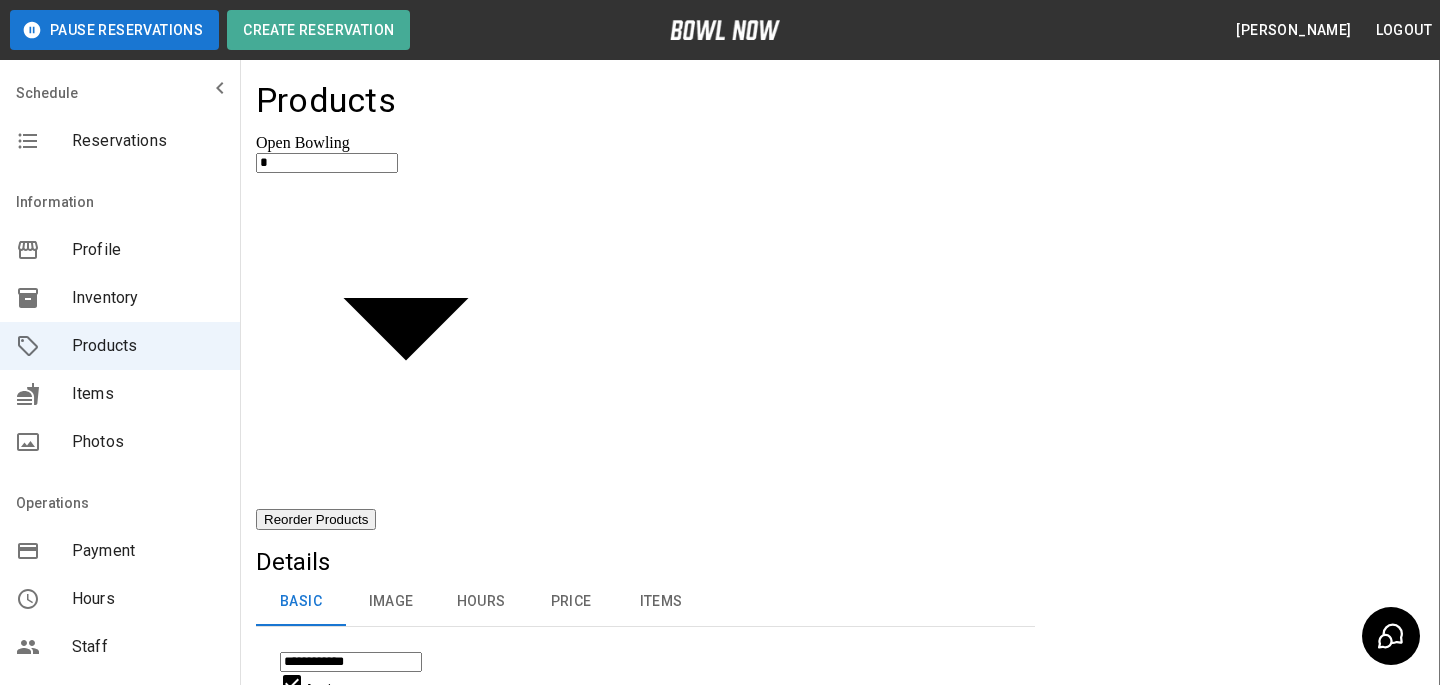click on "**********" at bounding box center (720, 969) 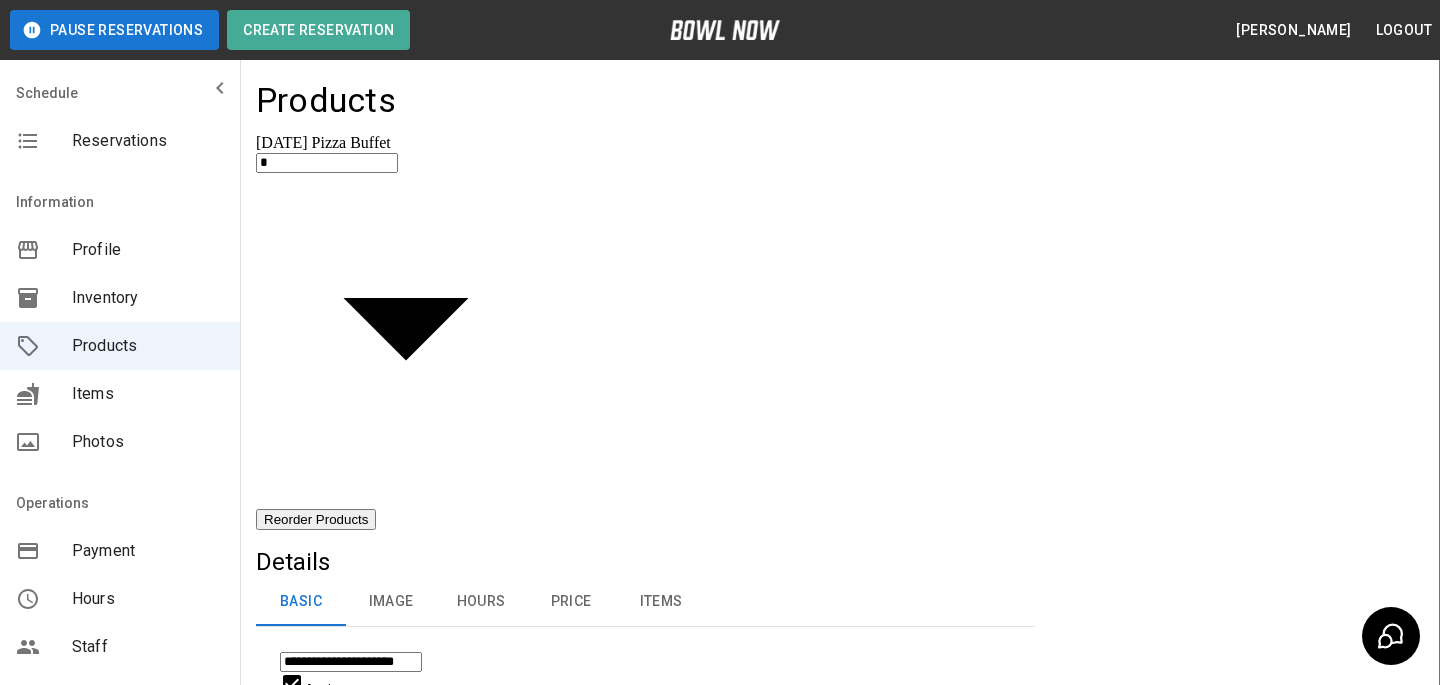 click on "**********" at bounding box center (720, 969) 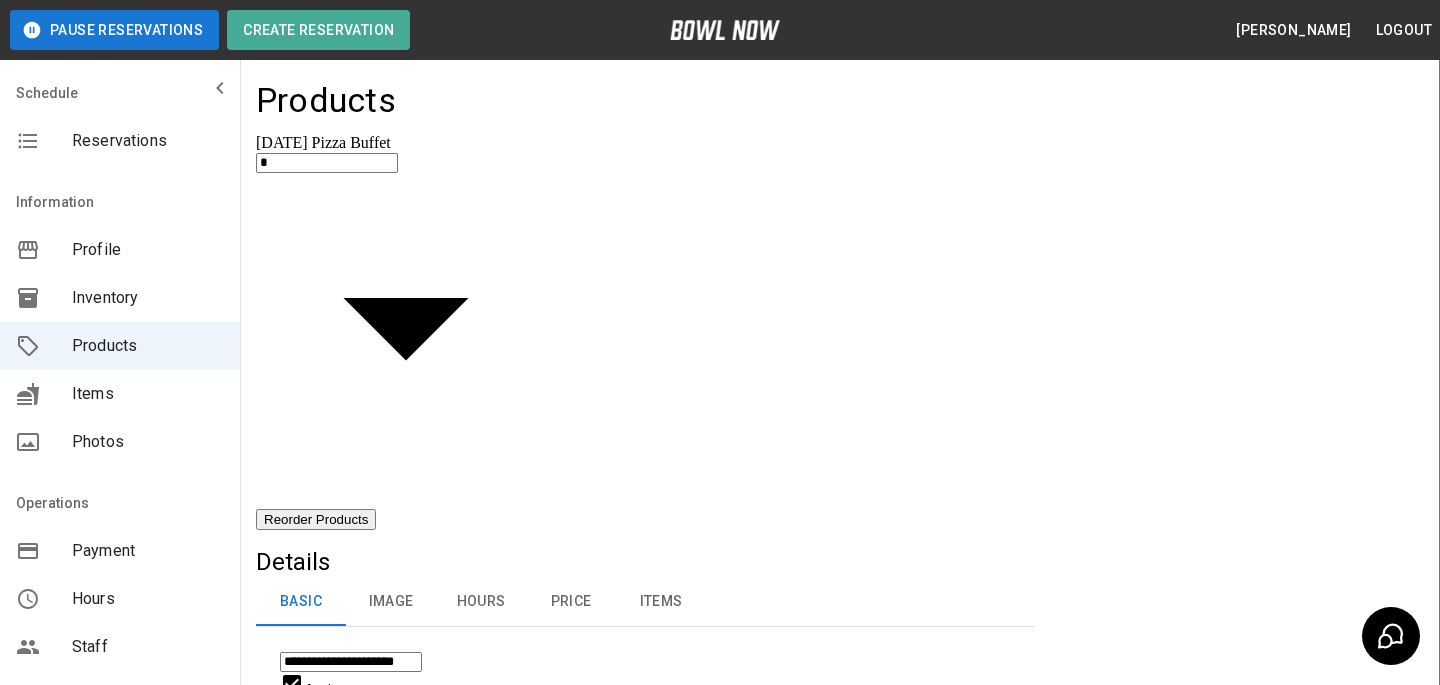 click on "Birthday Party Package" at bounding box center (740, 1912) 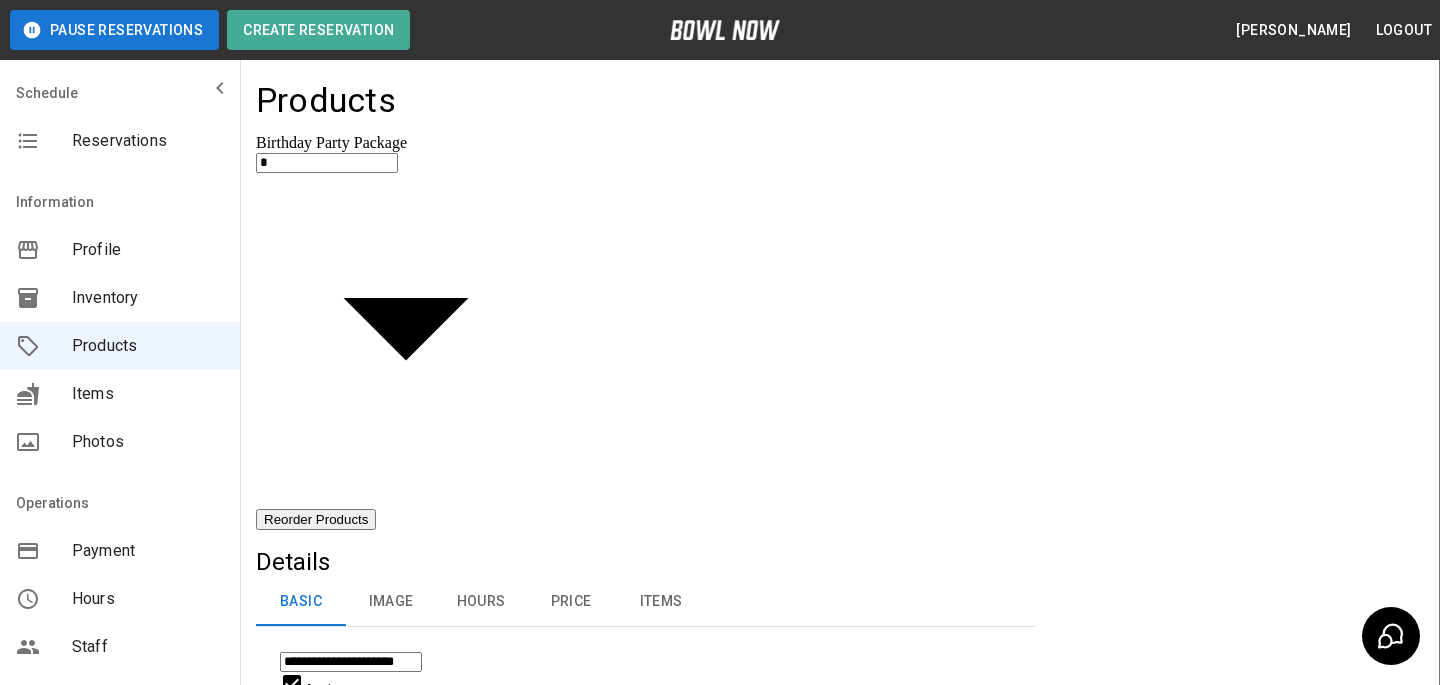 click on "**********" at bounding box center (720, 891) 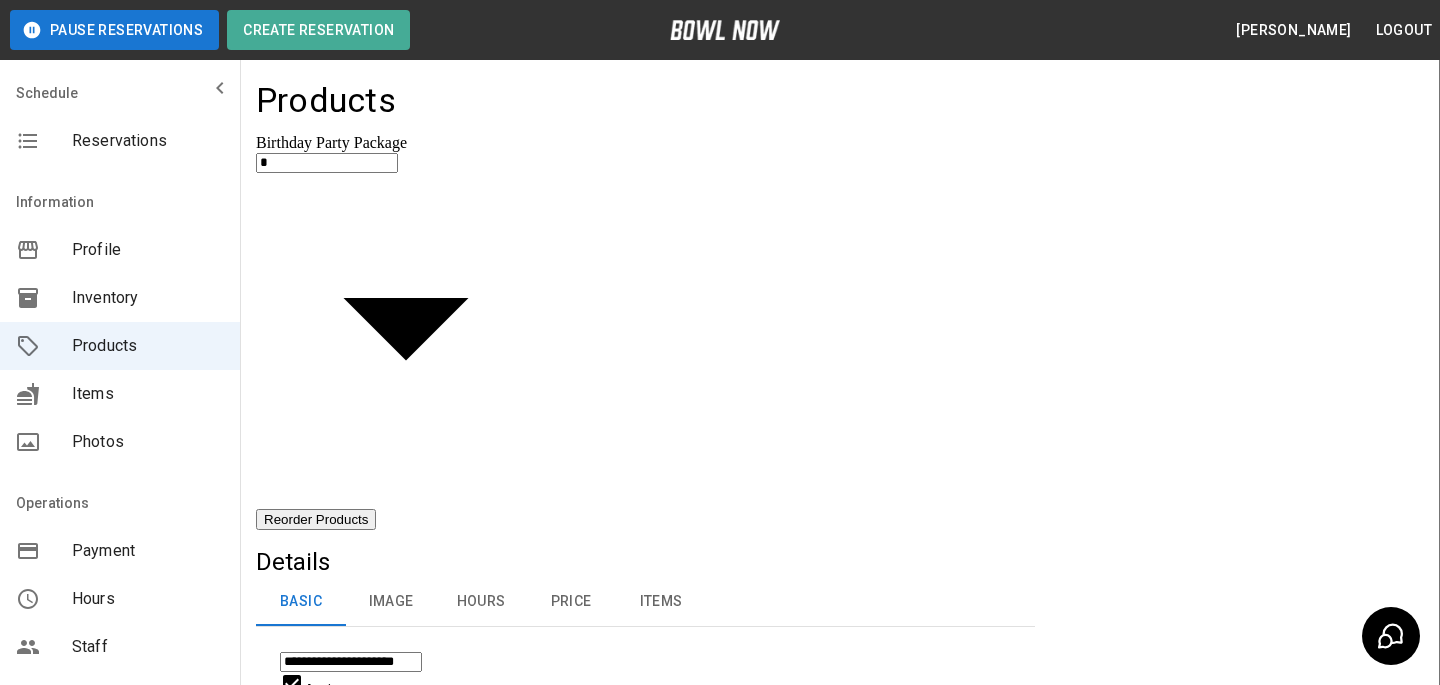 click on "[DATE] Family Fun" at bounding box center [740, 1930] 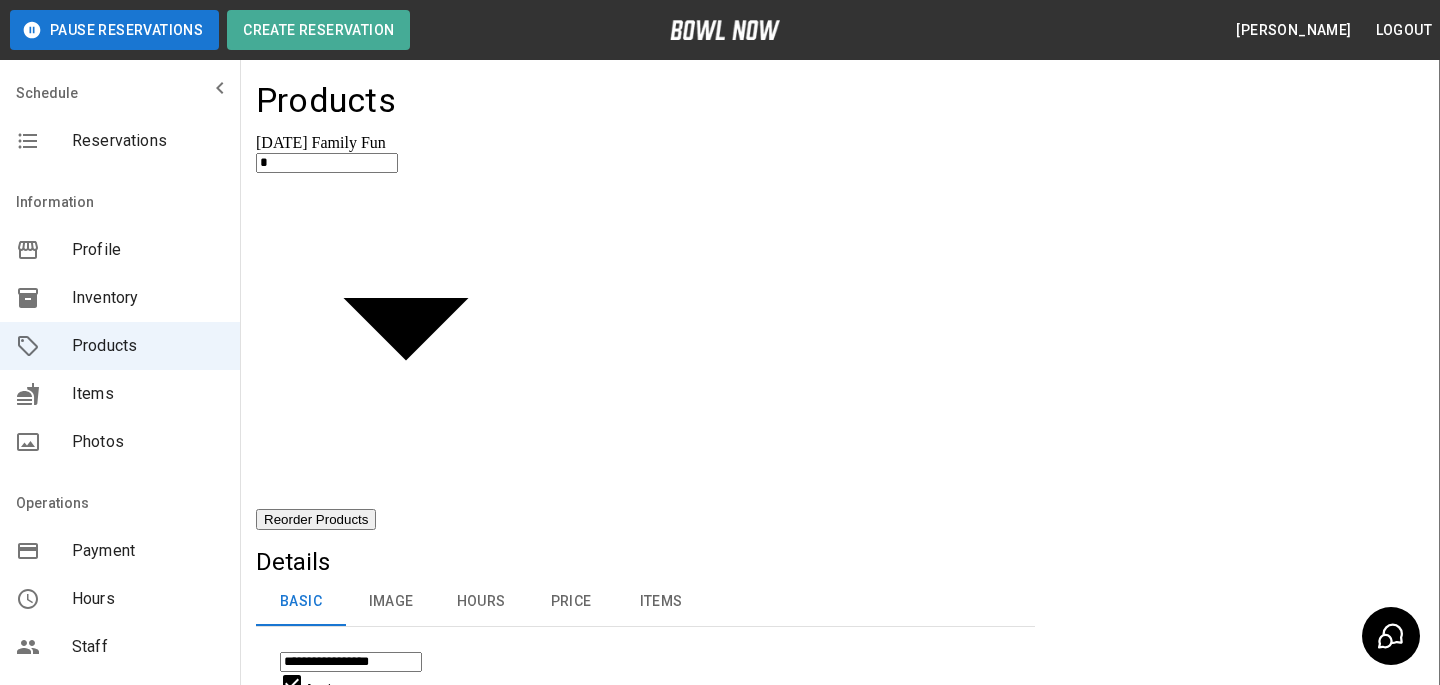 click on "Reservations" at bounding box center [120, 141] 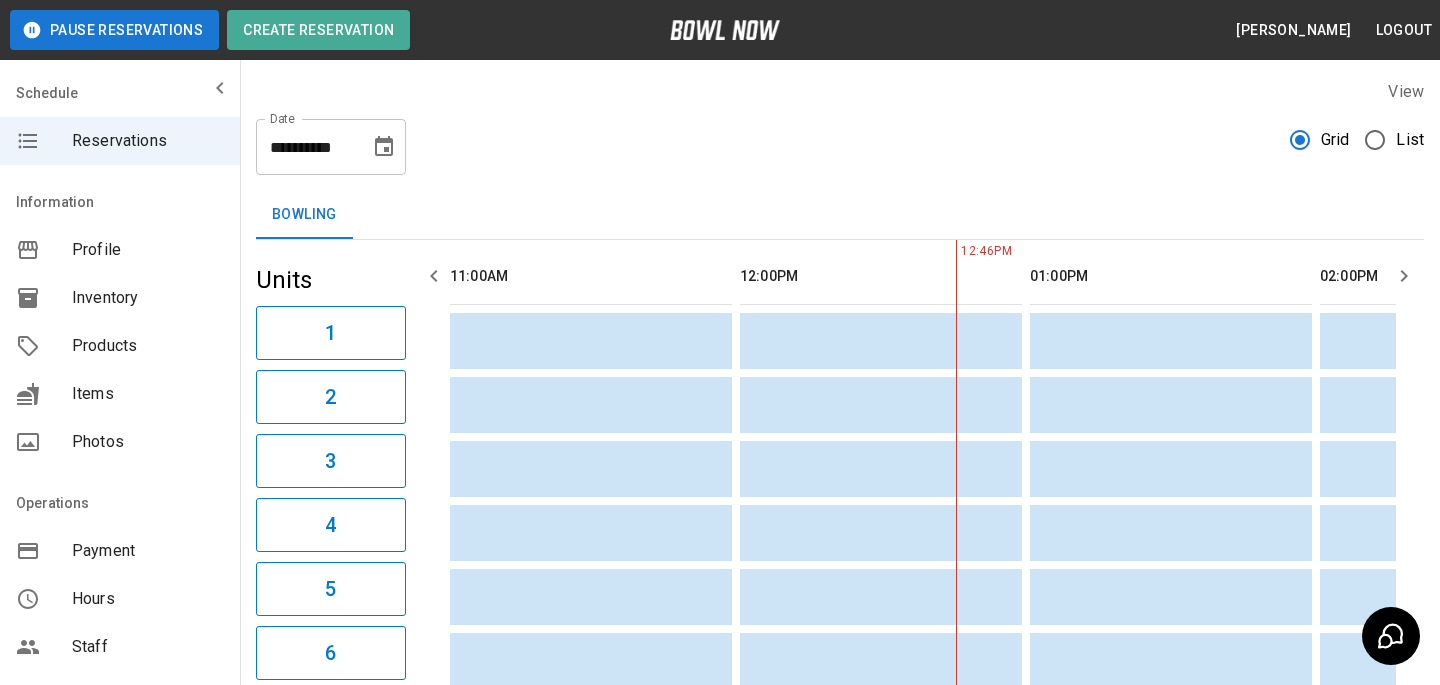 scroll, scrollTop: 0, scrollLeft: 290, axis: horizontal 